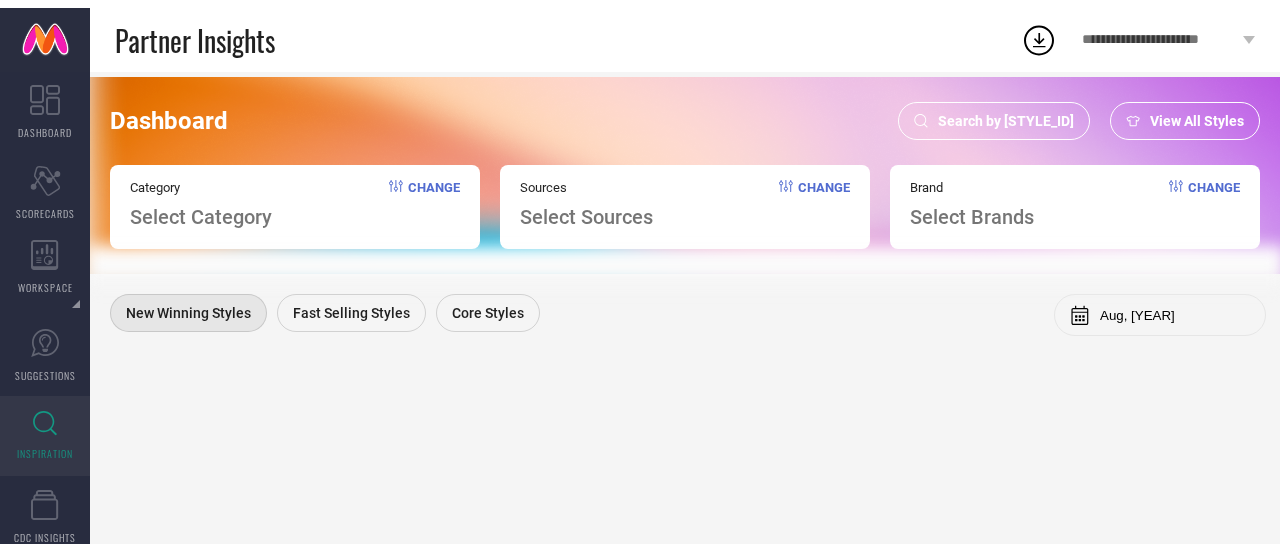 scroll, scrollTop: 0, scrollLeft: 0, axis: both 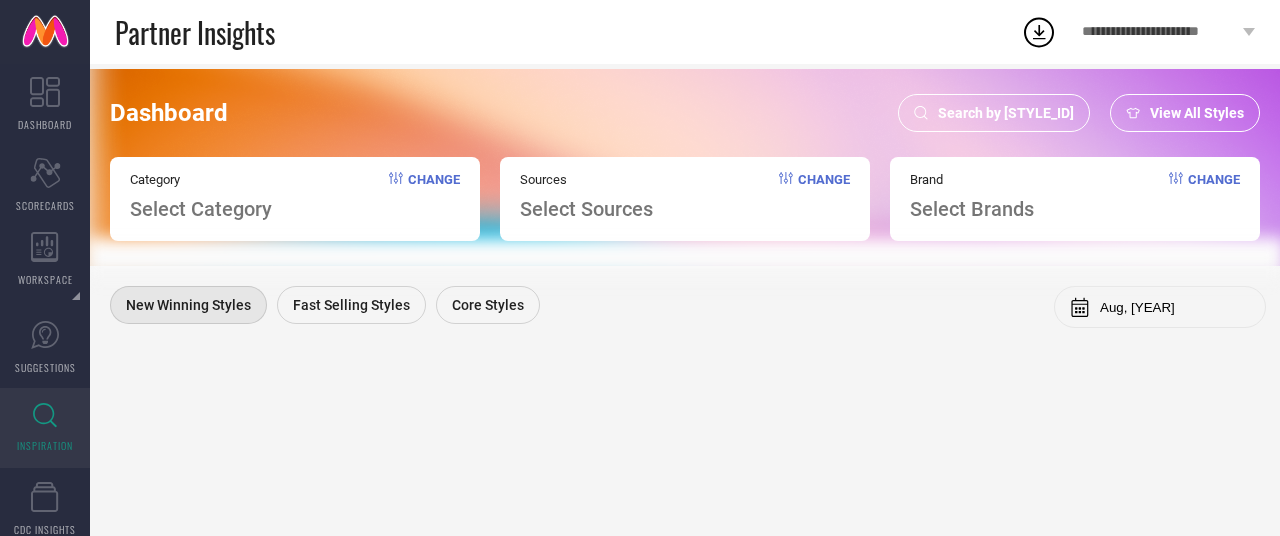 click on "Search by [STYLE_ID]" at bounding box center (1006, 113) 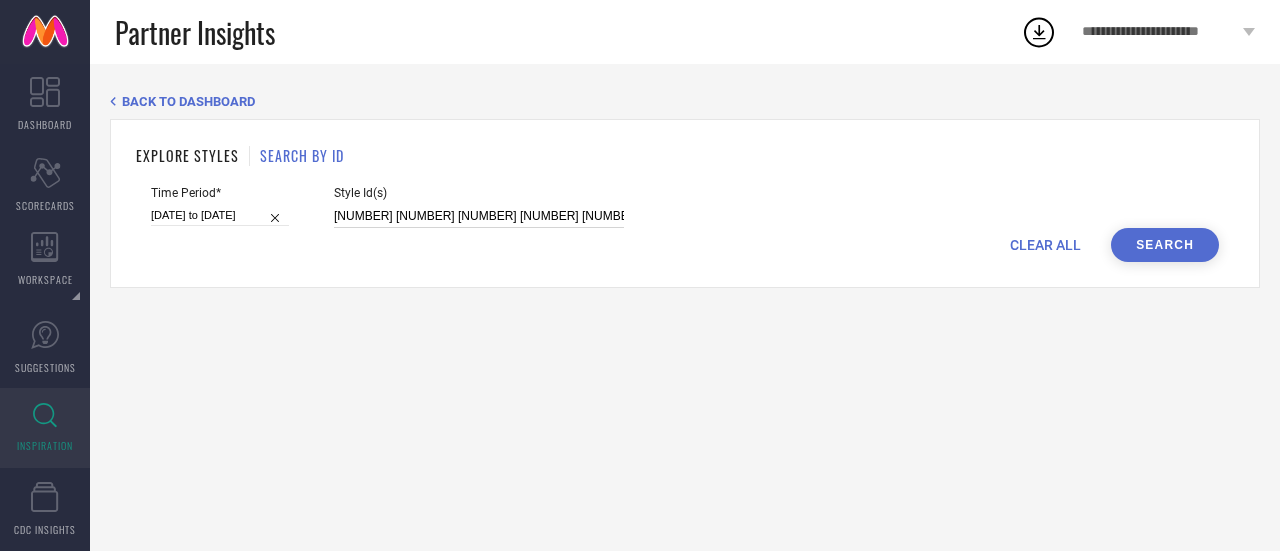 click on "[NUMBER] [NUMBER] [NUMBER] [NUMBER] [NUMBER] [NUMBER] [NUMBER] [NUMBER] [NUMBER] [NUMBER] [NUMBER] [NUMBER] [NUMBER] [NUMBER] [NUMBER] [NUMBER] [NUMBER] [NUMBER] [NUMBER] [NUMBER] [NUMBER] [NUMBER] [NUMBER]" at bounding box center (479, 216) 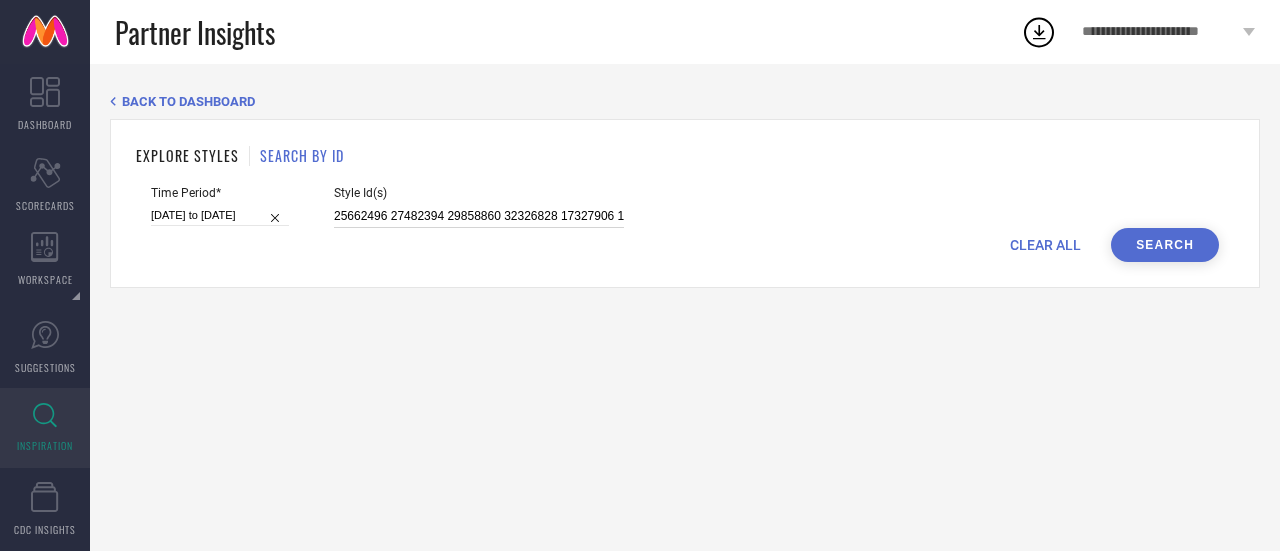 scroll, scrollTop: 0, scrollLeft: 1400, axis: horizontal 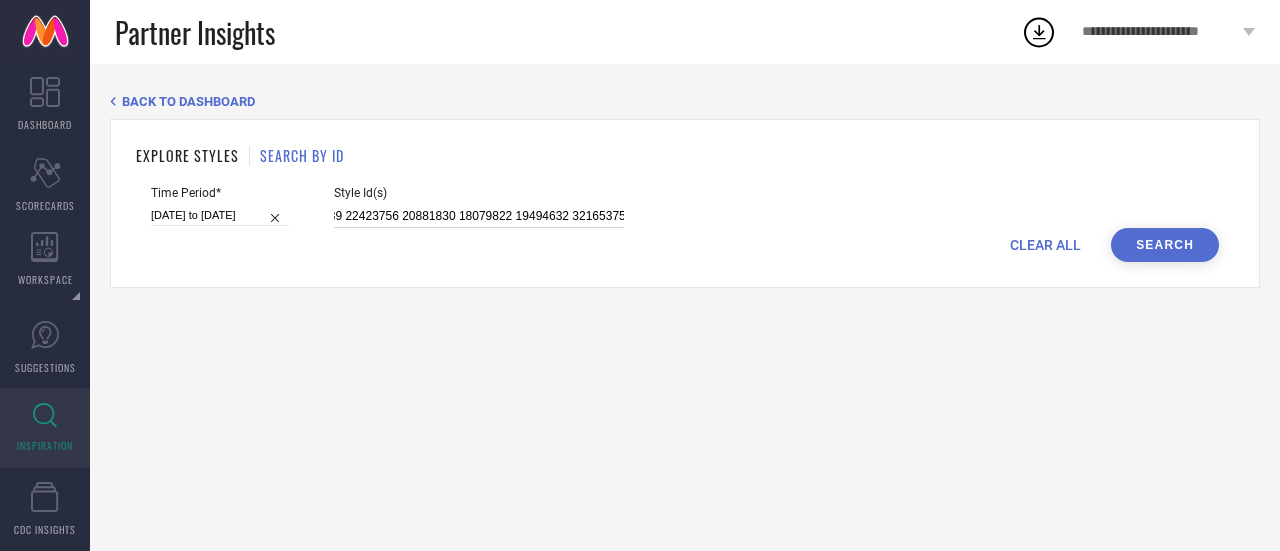 type on "25662496 27482394 29858860 32326828 17327906 17327914 17327910 29858862 25379556 25377944 27482436 29710526 16545730 32305422 23641146 32316503 16770474 23486348 8376999 27091552 26961364 23641136 16545732 33882198 31627939 22423756 20881830 18079822 19494632 32165375" 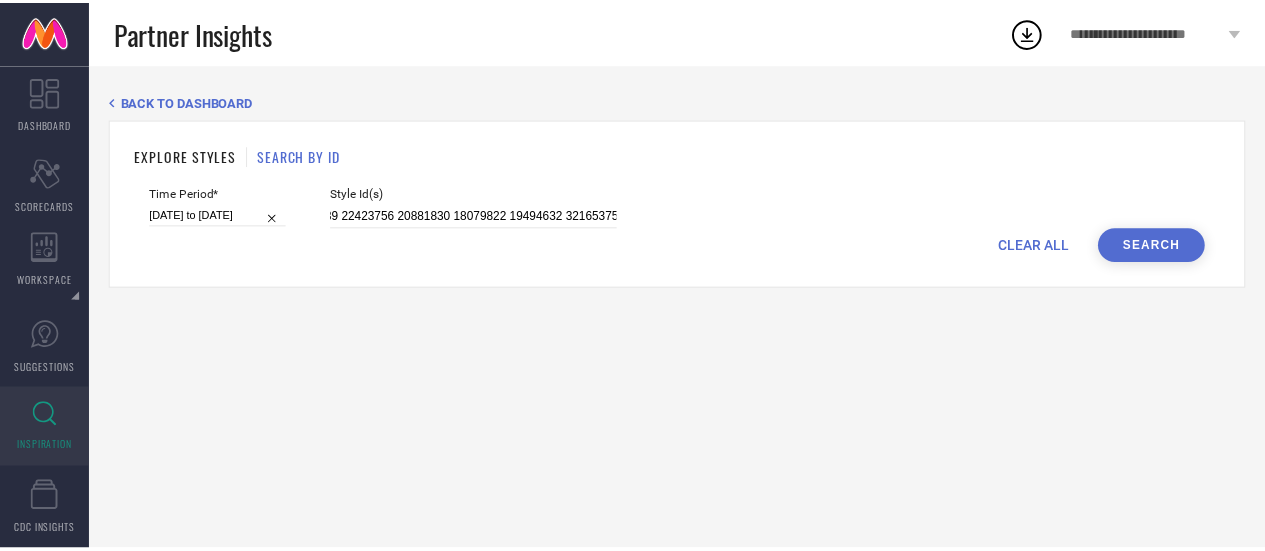 scroll, scrollTop: 0, scrollLeft: 0, axis: both 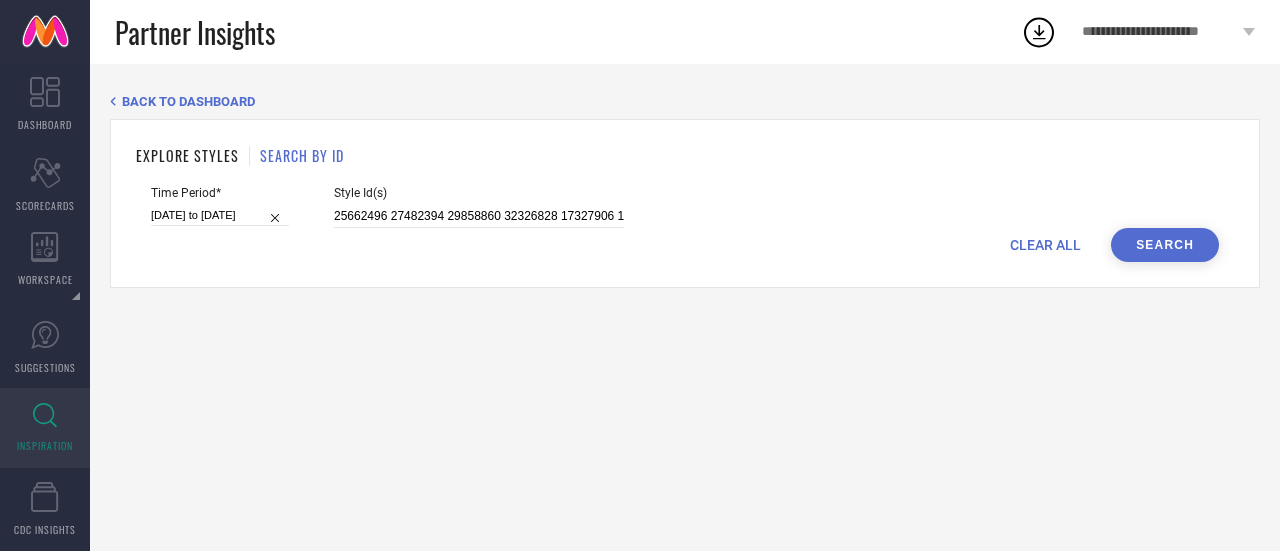 click on "Search" at bounding box center [1165, 245] 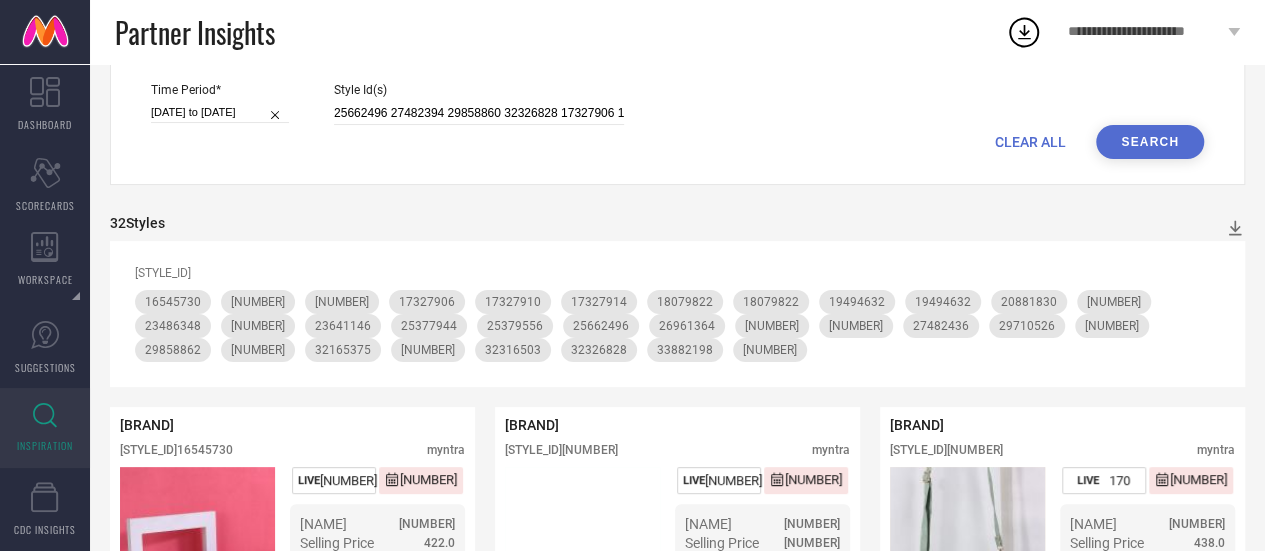 scroll, scrollTop: 0, scrollLeft: 0, axis: both 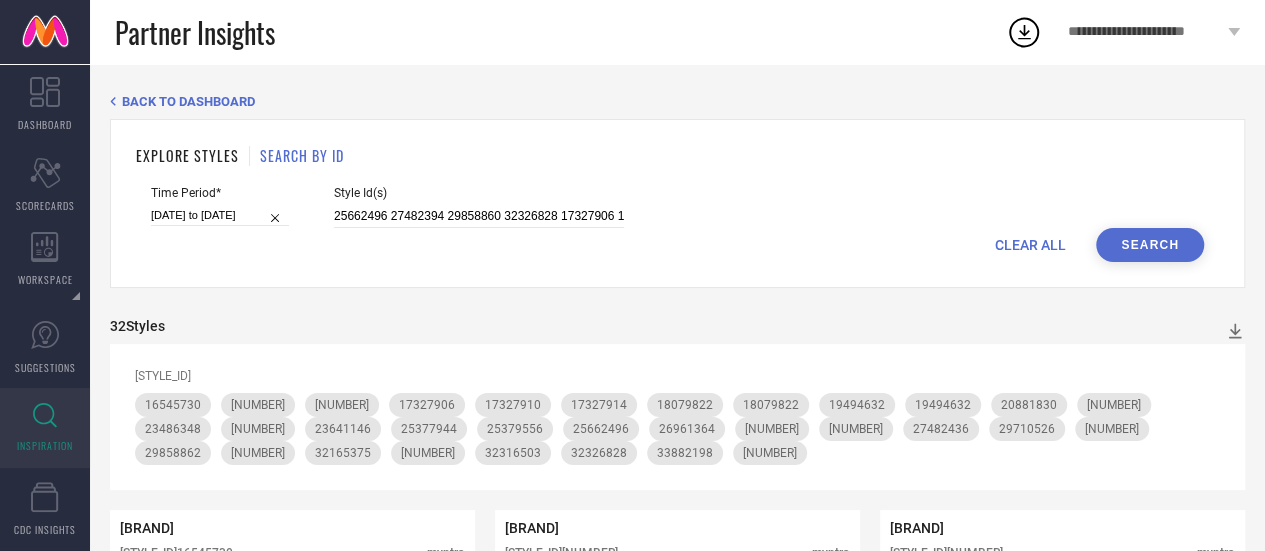 type 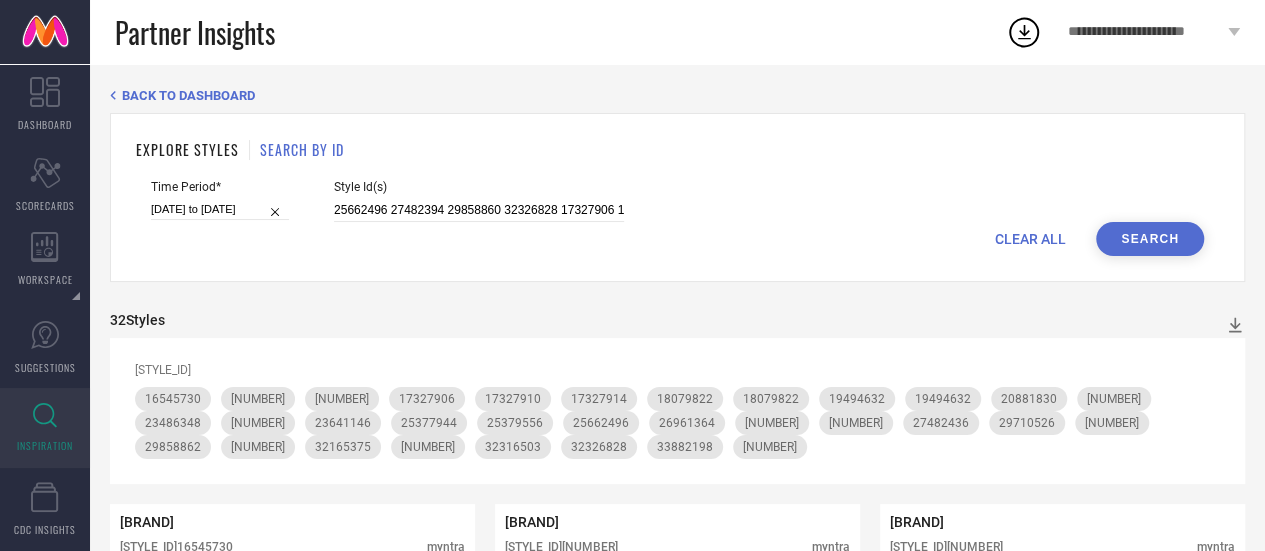 scroll, scrollTop: 0, scrollLeft: 0, axis: both 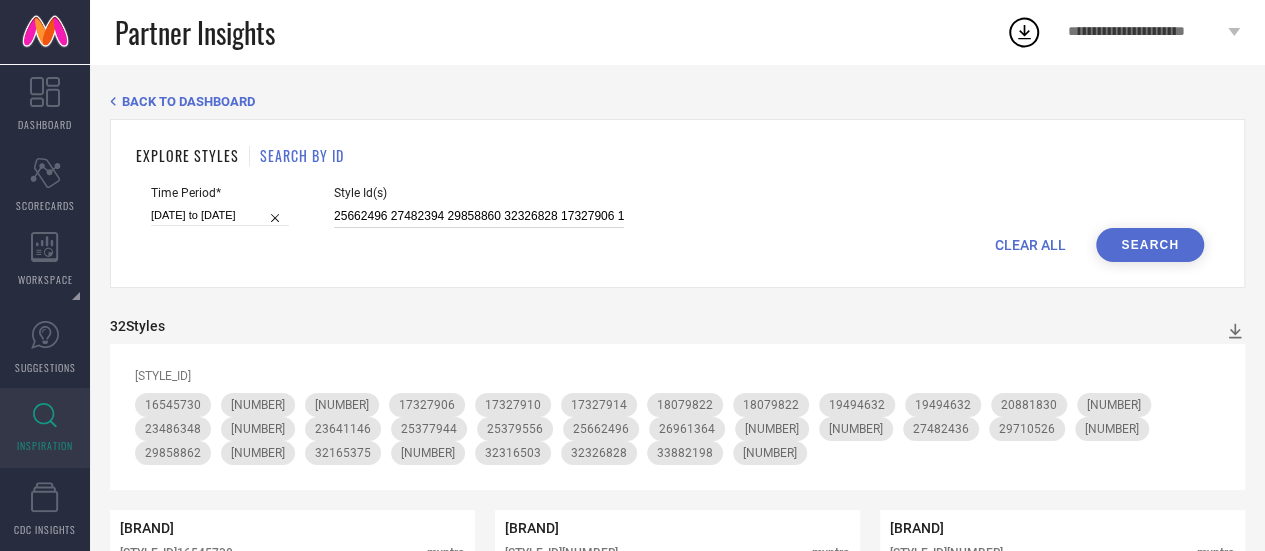click on "25662496 27482394 29858860 32326828 17327906 17327914 17327910 29858862 25379556 25377944 27482436 29710526 16545730 32305422 23641146 32316503 16770474 23486348 8376999 27091552 26961364 23641136 16545732 33882198 31627939 22423756 20881830 18079822 19494632 32165375" at bounding box center [479, 216] 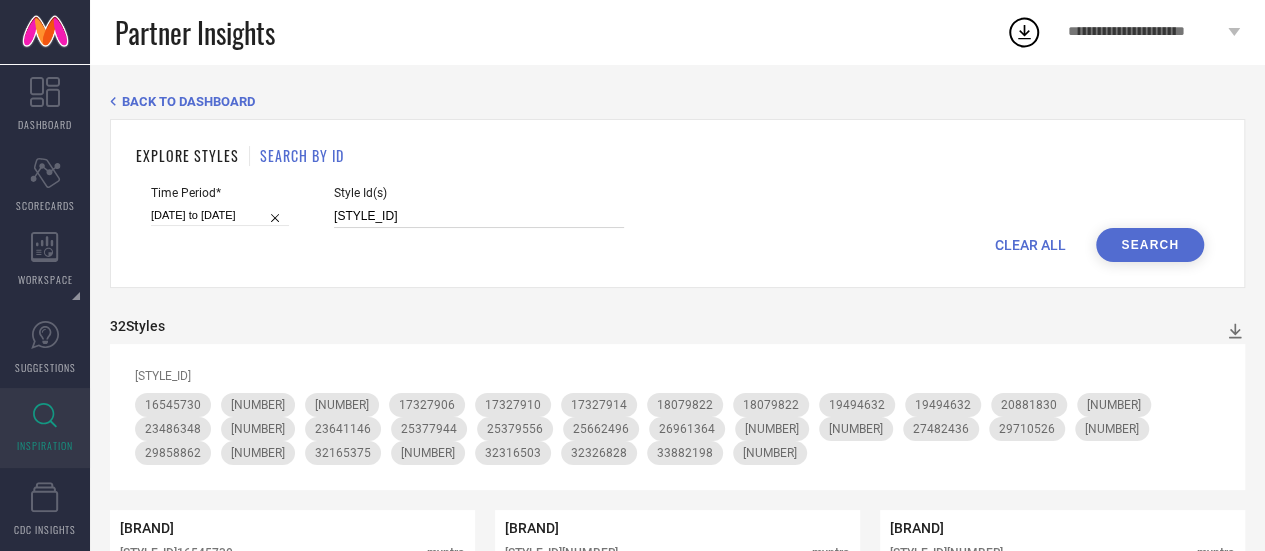 scroll, scrollTop: 0, scrollLeft: 1966, axis: horizontal 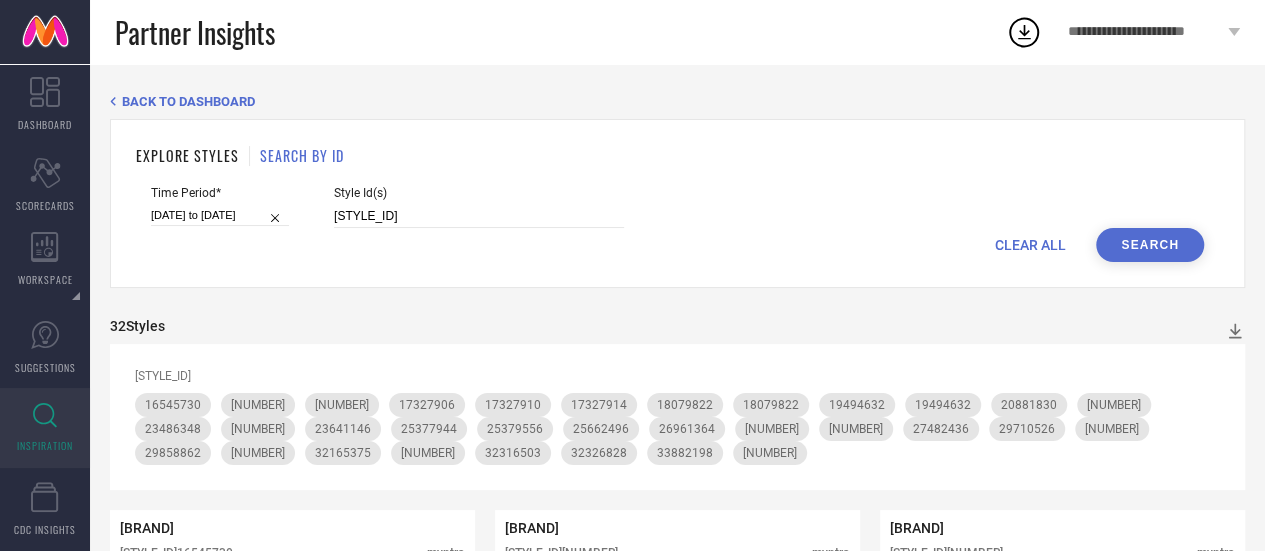 click on "Search" at bounding box center [1150, 245] 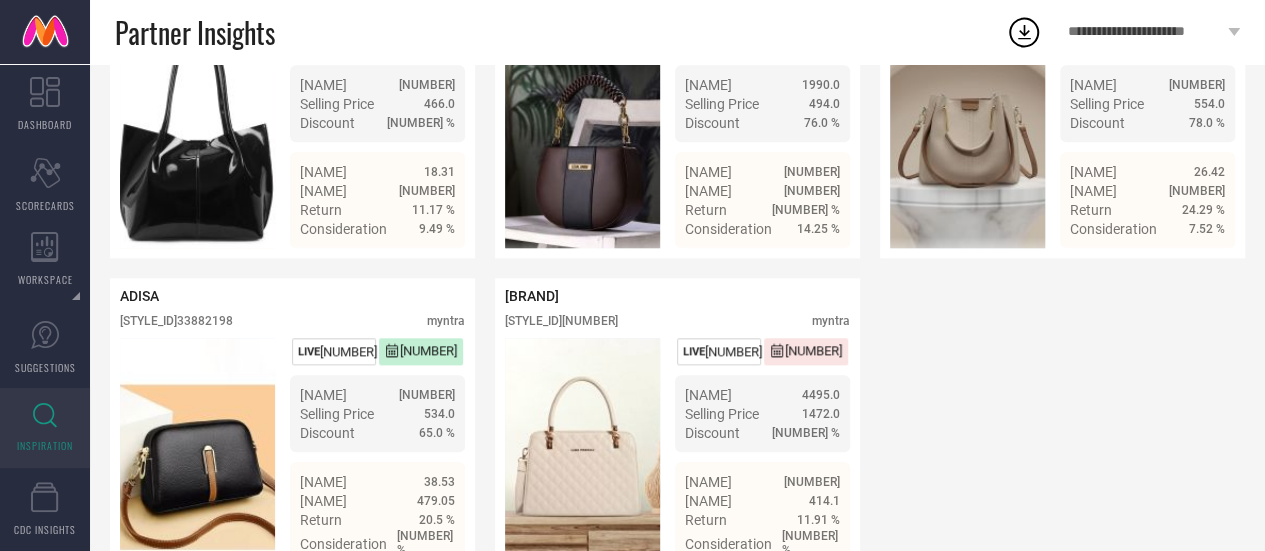 scroll, scrollTop: 4708, scrollLeft: 0, axis: vertical 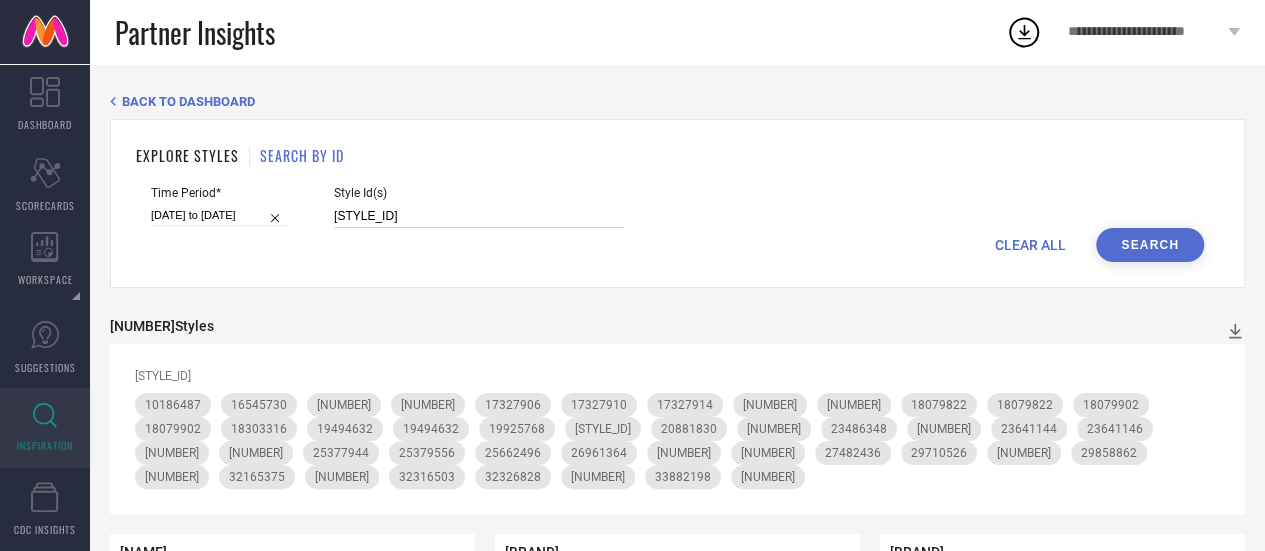 click on "[STYLE_ID]" at bounding box center (479, 216) 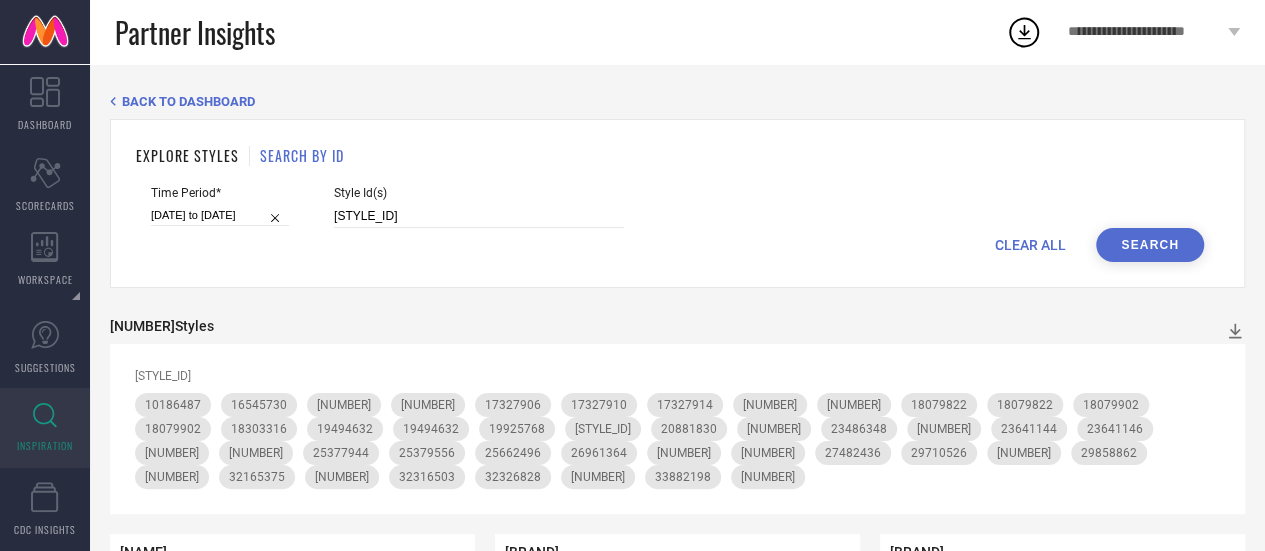 scroll, scrollTop: 0, scrollLeft: 0, axis: both 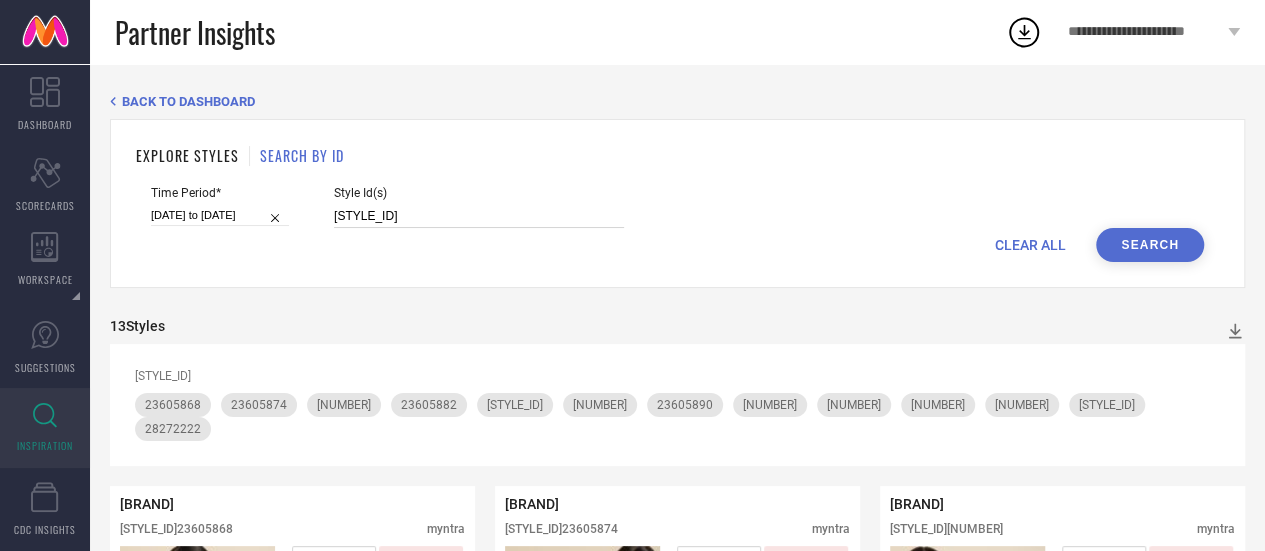 click on "[STYLE_ID]" at bounding box center [479, 216] 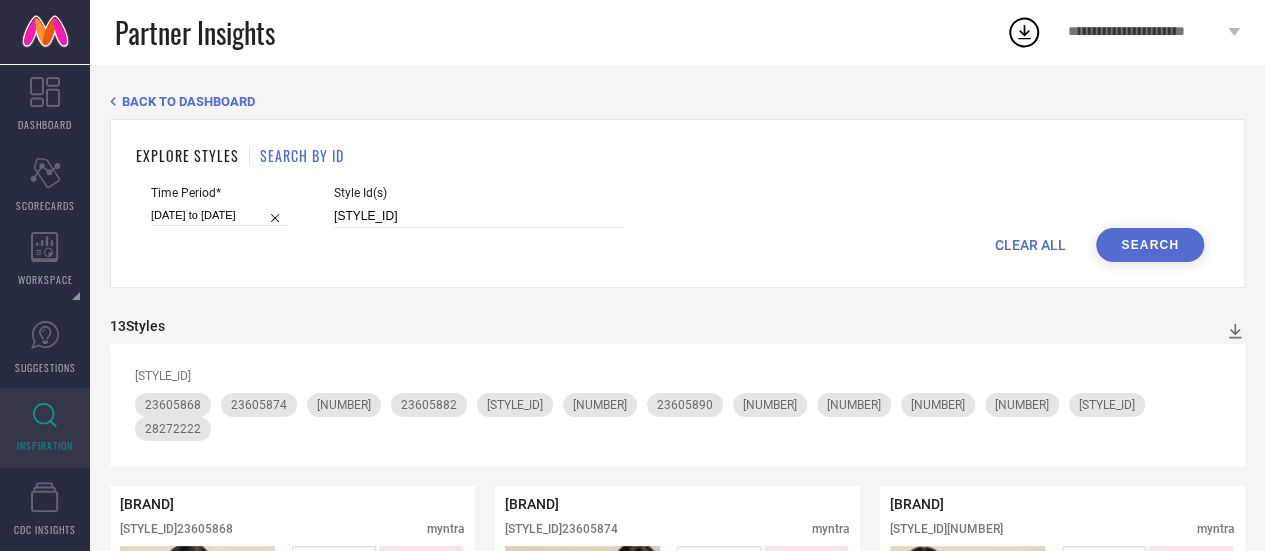 scroll, scrollTop: 0, scrollLeft: 0, axis: both 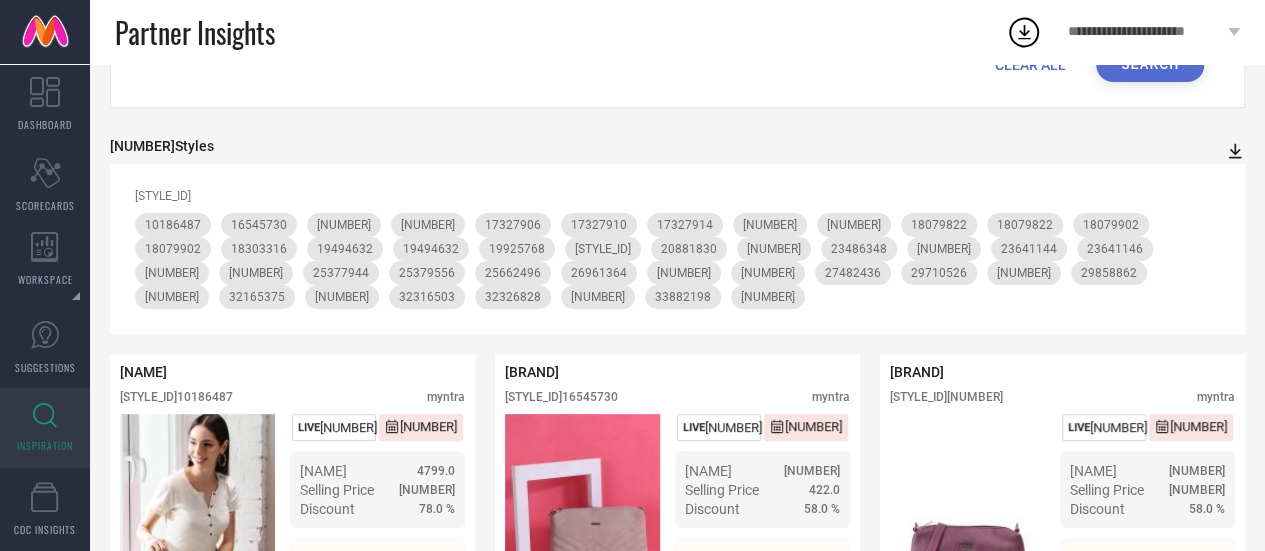 click 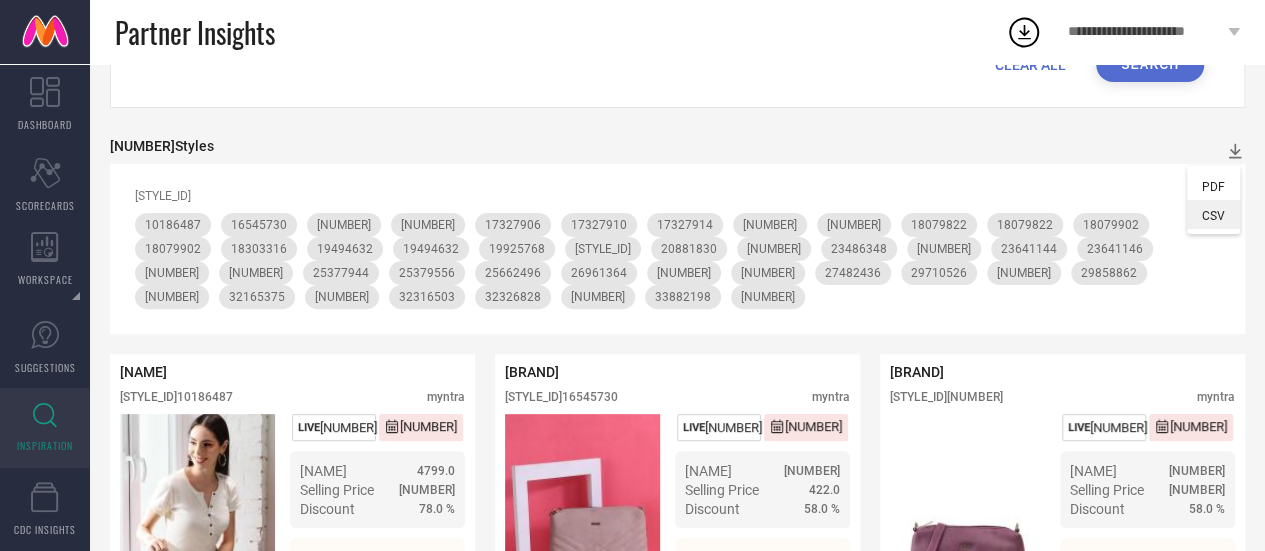 click on "CSV" at bounding box center [1213, 216] 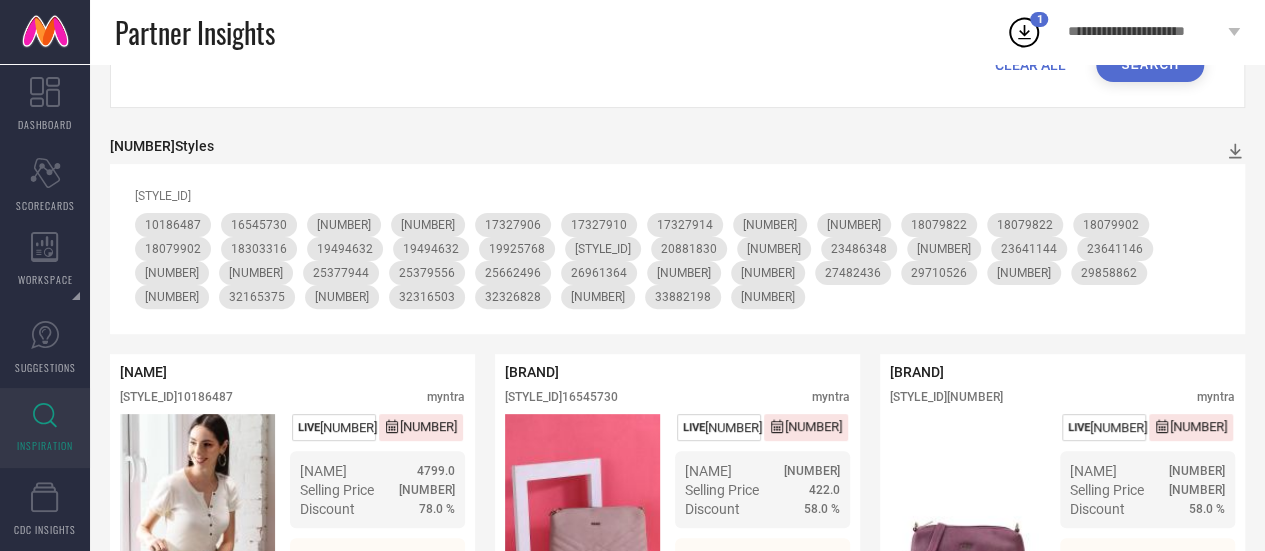click 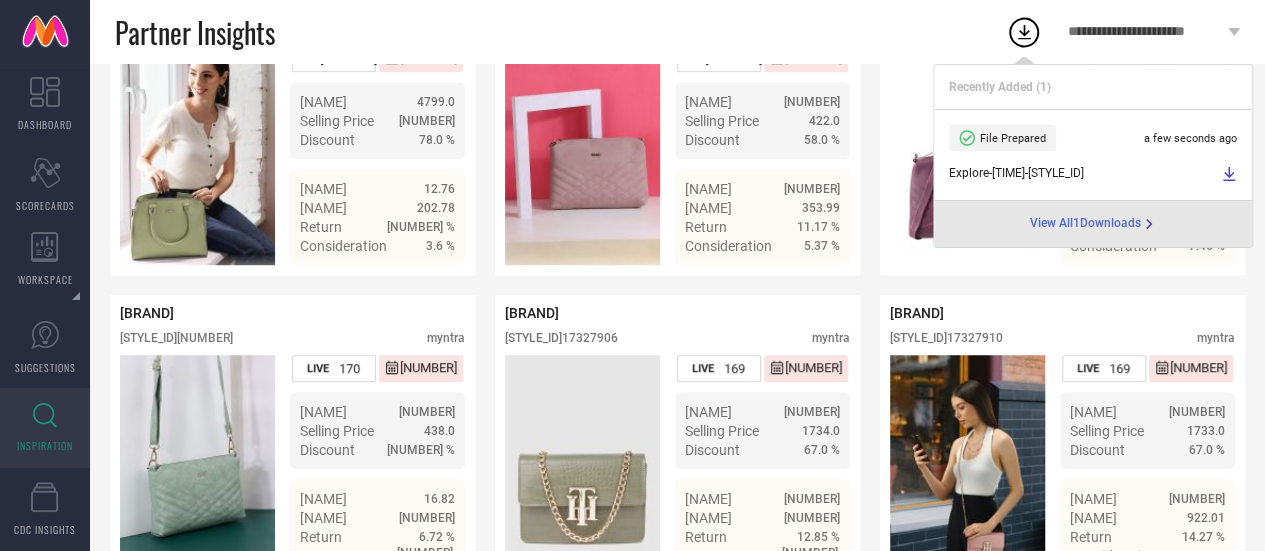 scroll, scrollTop: 516, scrollLeft: 0, axis: vertical 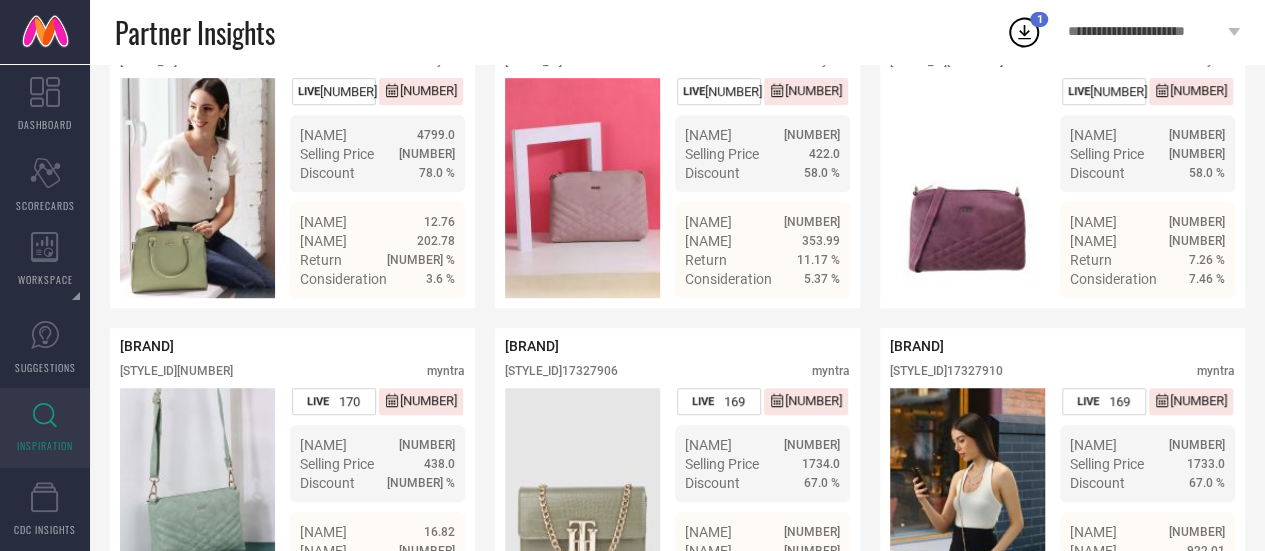 click 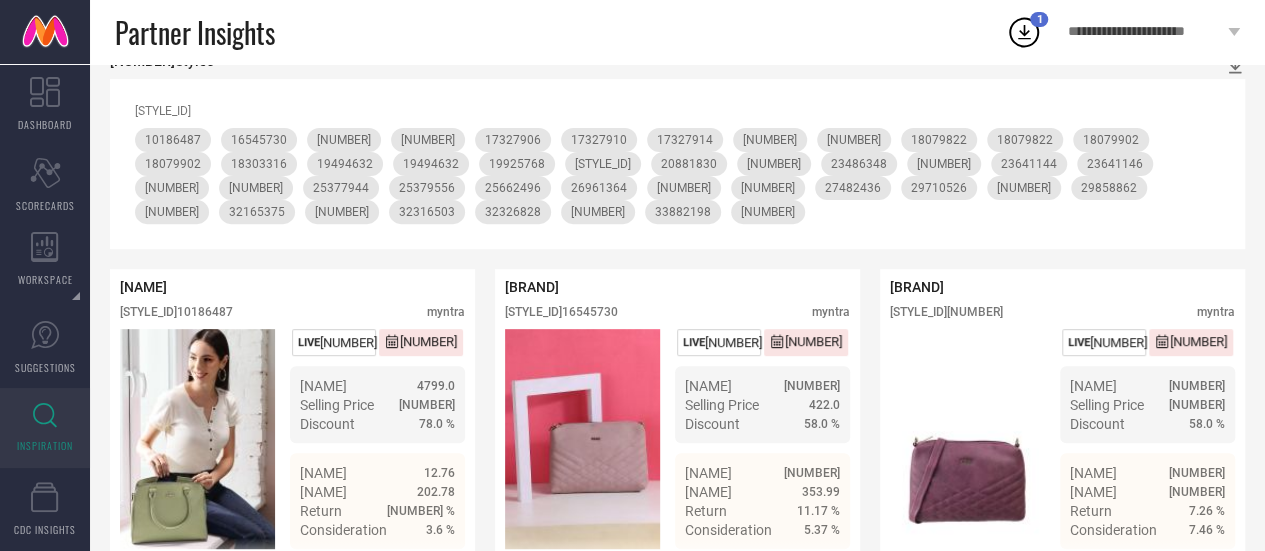 scroll, scrollTop: 0, scrollLeft: 0, axis: both 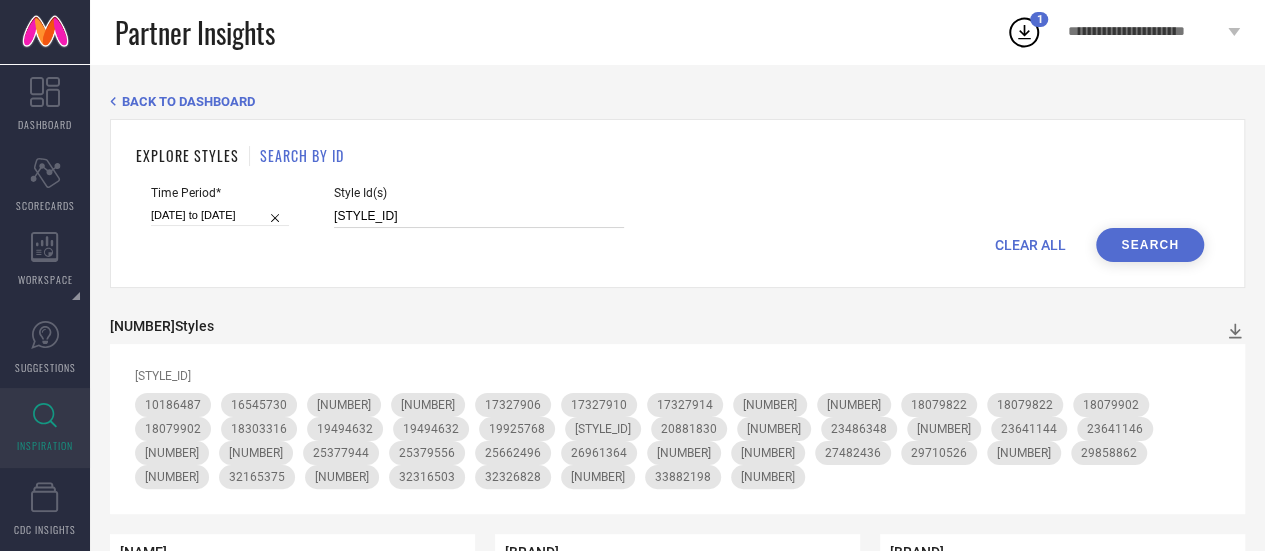 click on "[STYLE_ID]" at bounding box center (479, 216) 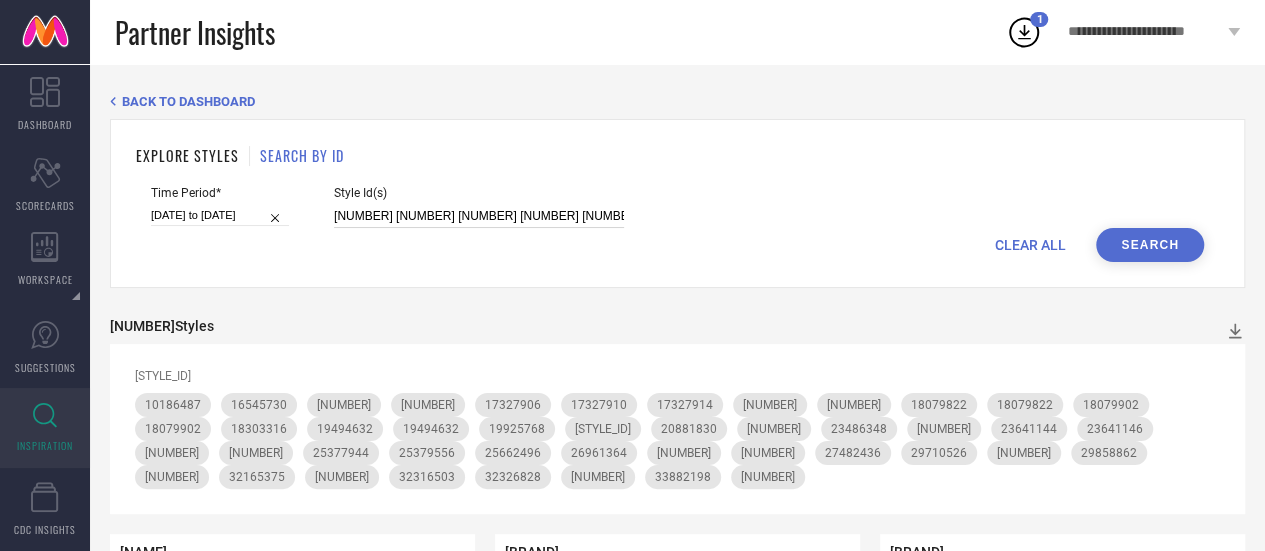 scroll, scrollTop: 0, scrollLeft: 1975, axis: horizontal 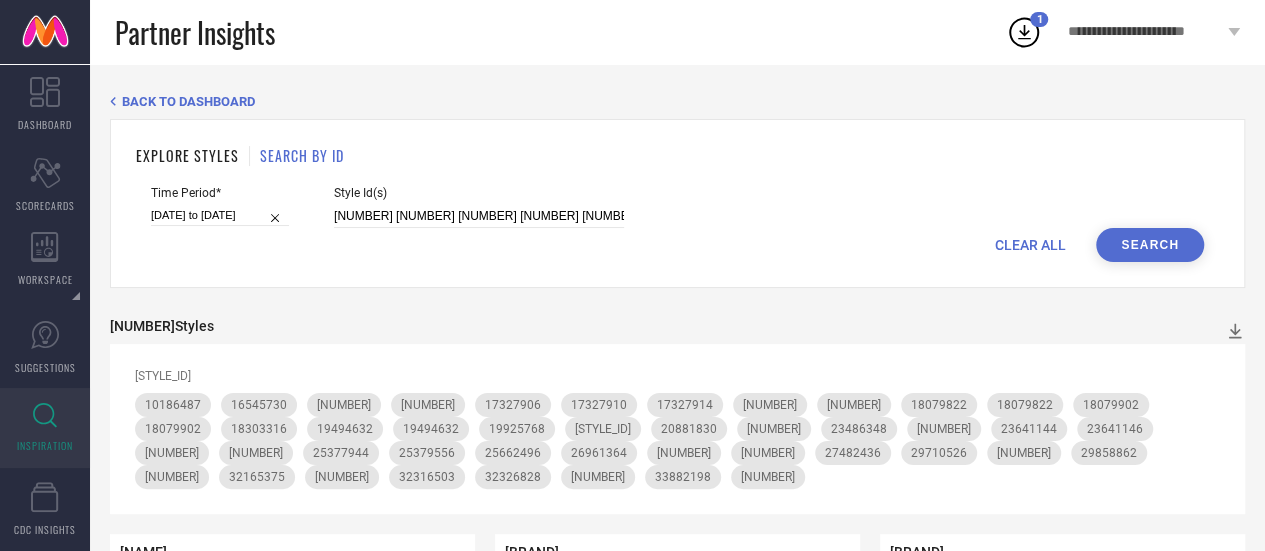 click on "Search" at bounding box center [1150, 245] 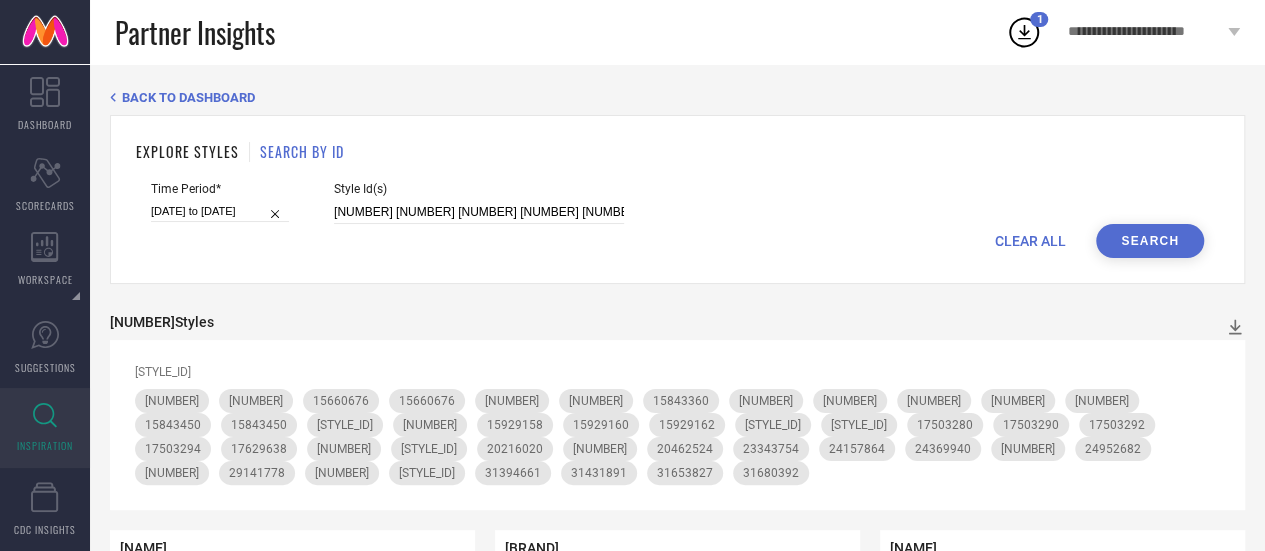scroll, scrollTop: 0, scrollLeft: 0, axis: both 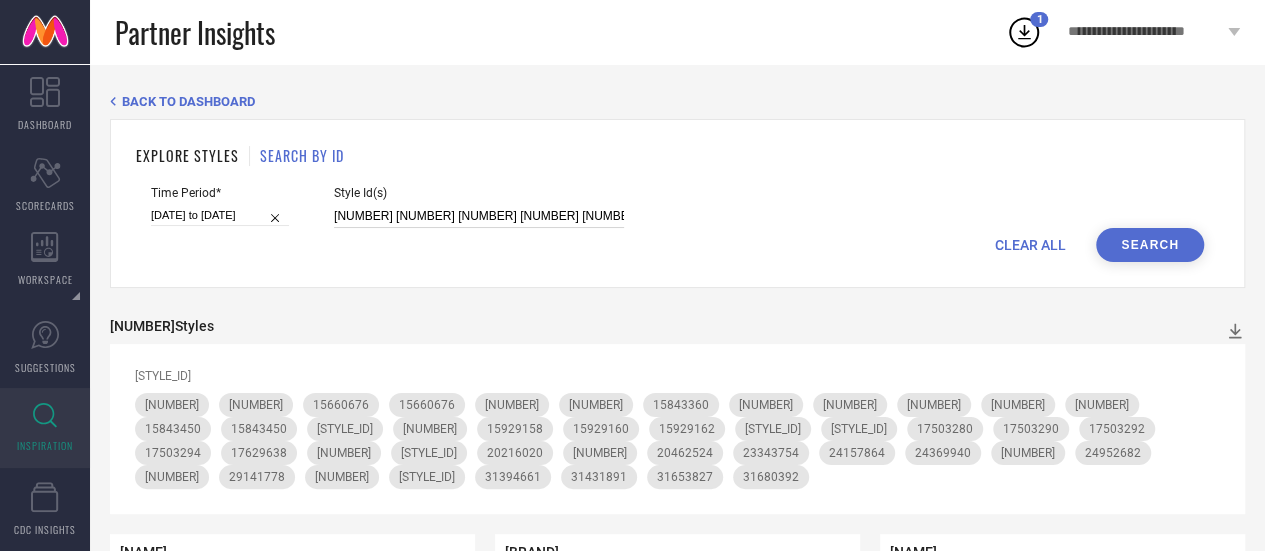 click on "[NUMBER] [NUMBER] [NUMBER] [NUMBER] [NUMBER] [NUMBER] [NUMBER] [NUMBER] [NUMBER] [NUMBER] [NUMBER] [NUMBER] [NUMBER] [NUMBER] [NUMBER] [NUMBER] [NUMBER] [NUMBER] [NUMBER] [NUMBER] [NUMBER] [NUMBER] [NUMBER] [NUMBER] [NUMBER] [NUMBER] [NUMBER] [NUMBER] [NUMBER] [NUMBER] [NUMBER] [NUMBER] [NUMBER] [NUMBER] [NUMBER] [NUMBER] [NUMBER] [NUMBER] [NUMBER]" at bounding box center [479, 216] 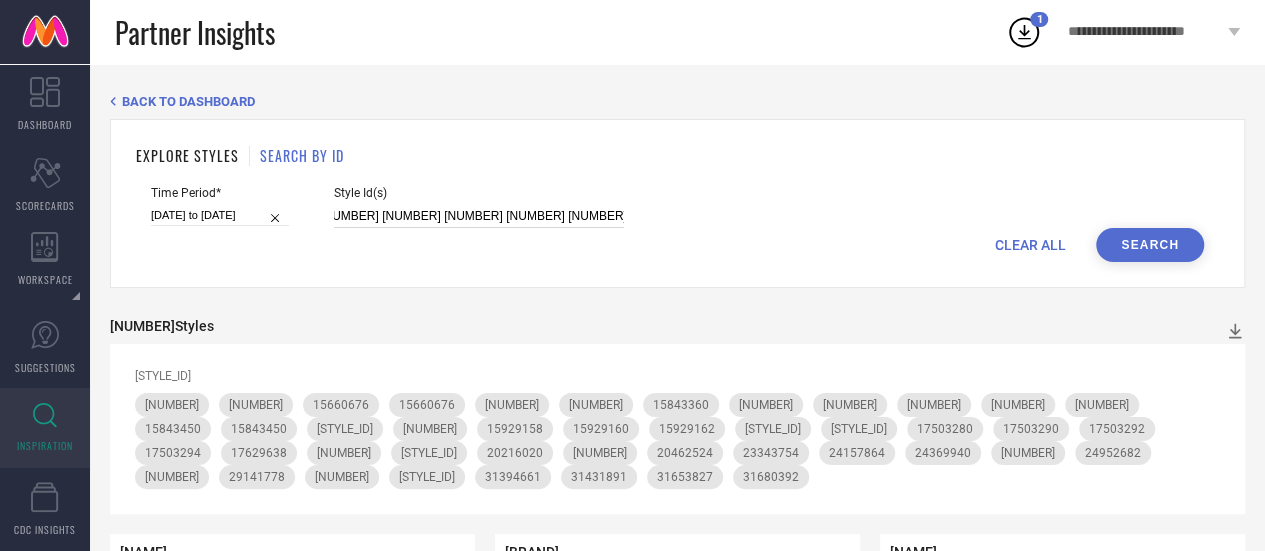 type on "[NUMBER] [NUMBER] [NUMBER] [NUMBER] [NUMBER] [NUMBER] [NUMBER] [NUMBER] [NUMBER] [NUMBER] [NUMBER] [NUMBER] [NUMBER] [NUMBER] [NUMBER] [NUMBER] [NUMBER] [NUMBER] [NUMBER] [NUMBER] [NUMBER] [NUMBER] [NUMBER]" 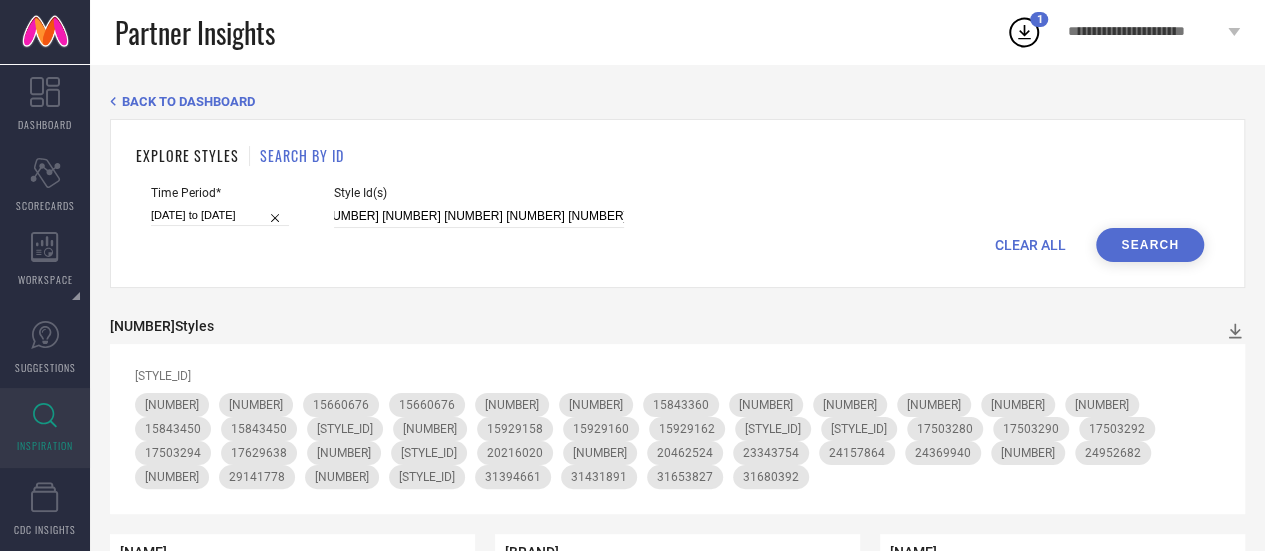 scroll, scrollTop: 0, scrollLeft: 0, axis: both 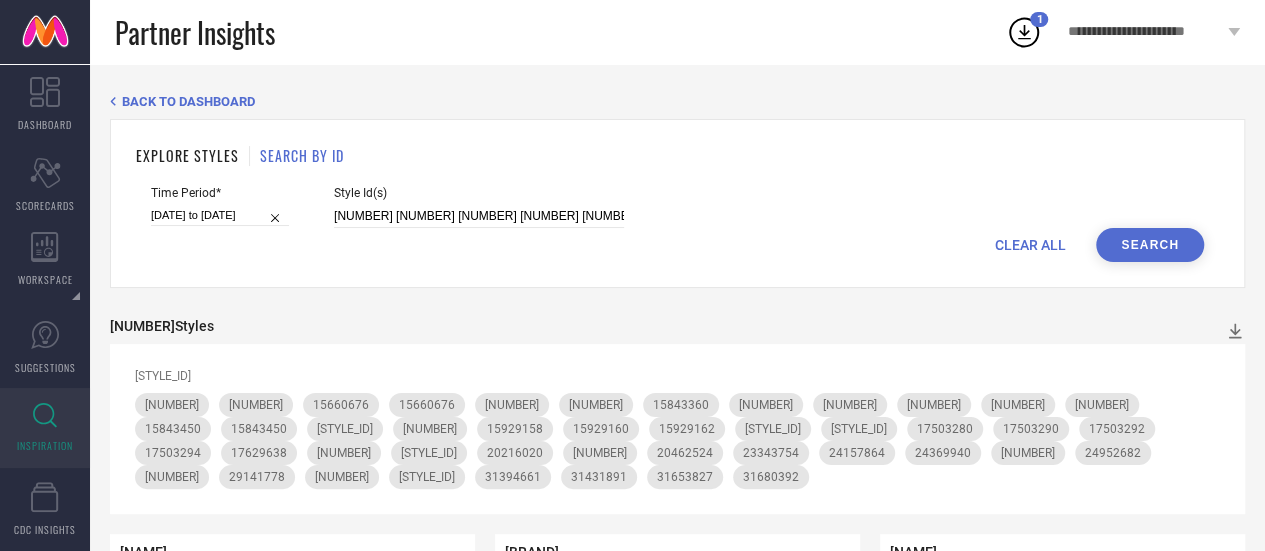 click on "Search" at bounding box center (1150, 245) 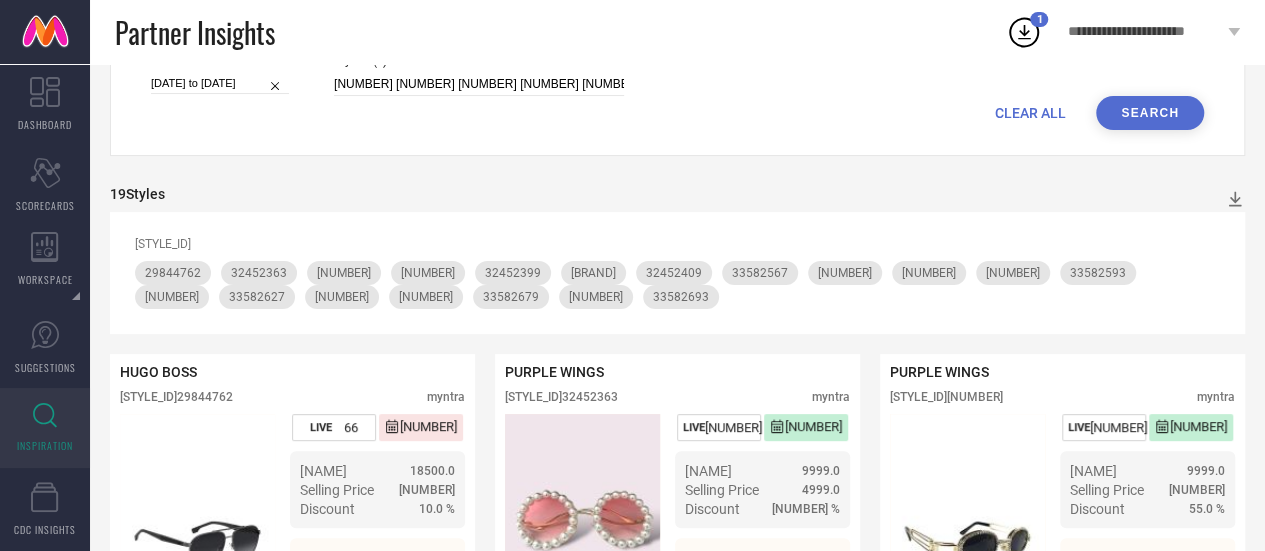 scroll, scrollTop: 0, scrollLeft: 0, axis: both 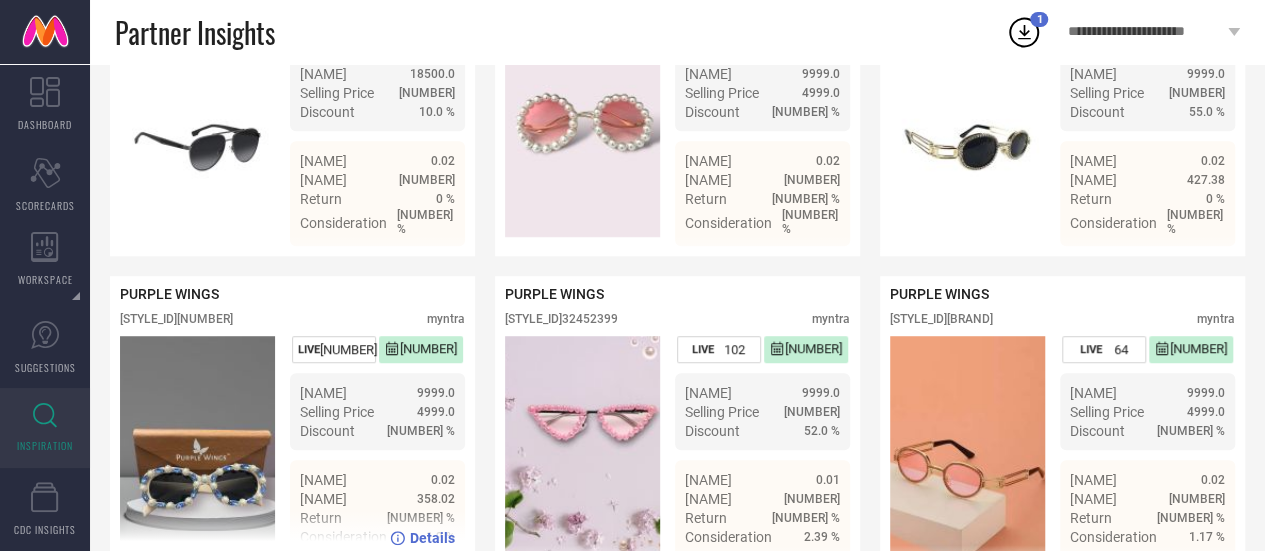 click on "Style ID:  32452381" at bounding box center [176, 319] 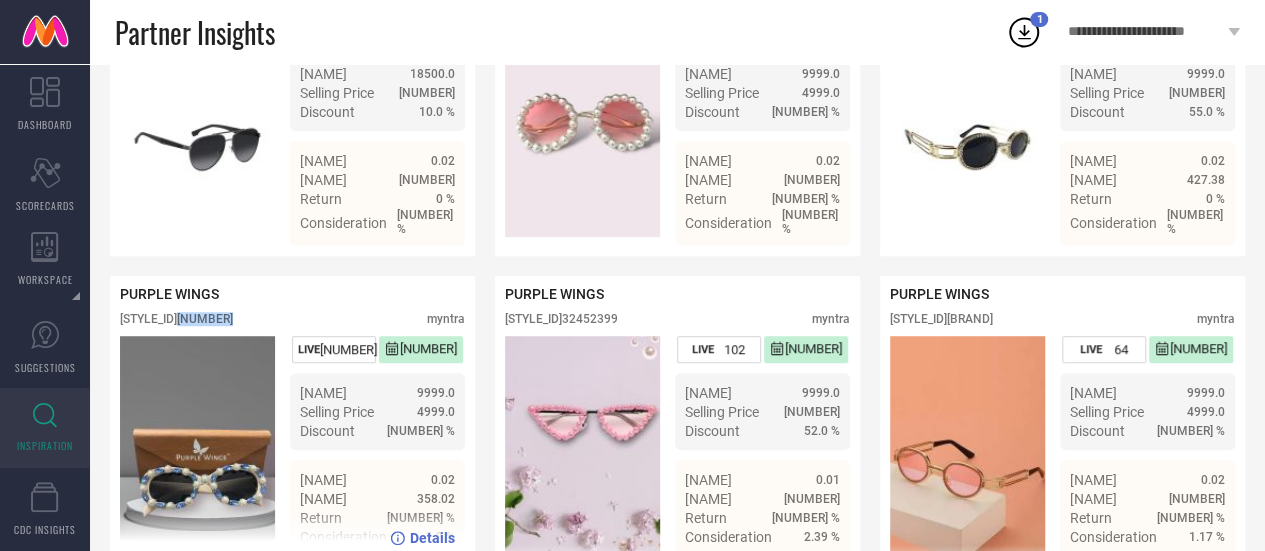 click on "Style ID:  32452381" at bounding box center (176, 319) 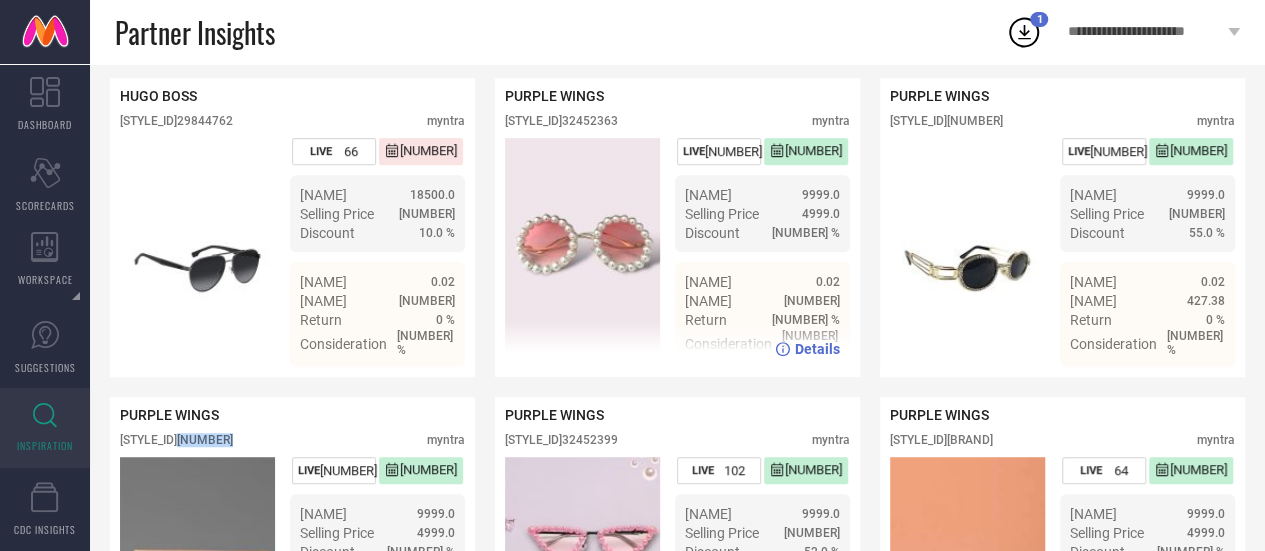 scroll, scrollTop: 403, scrollLeft: 0, axis: vertical 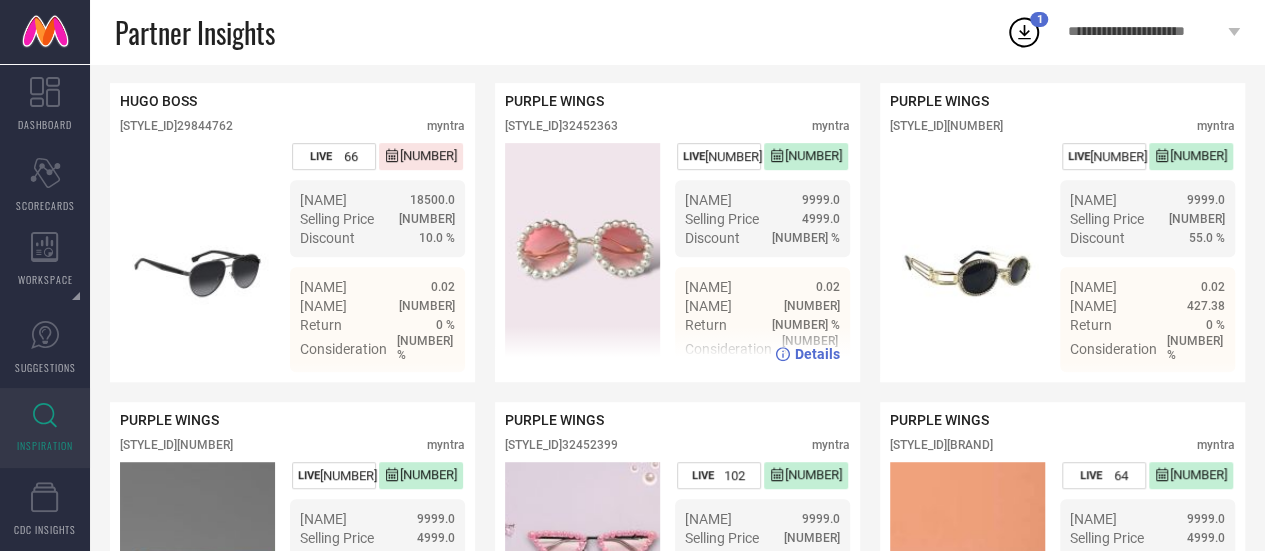 click on "Style ID:  [NUMBER]" at bounding box center (561, 126) 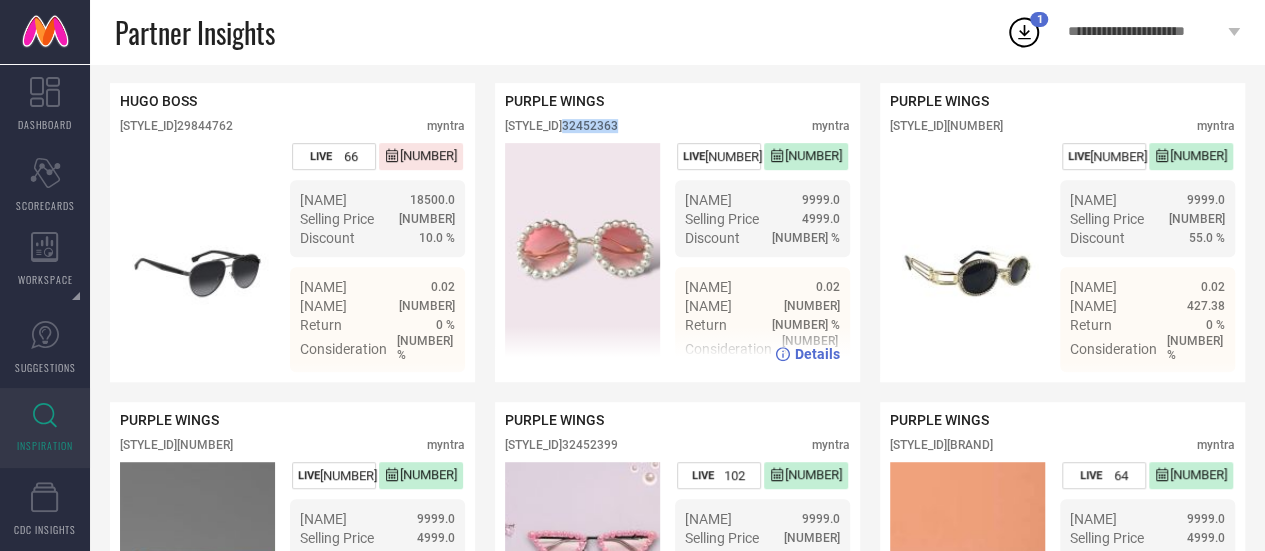 click on "Style ID:  [NUMBER]" at bounding box center [561, 126] 